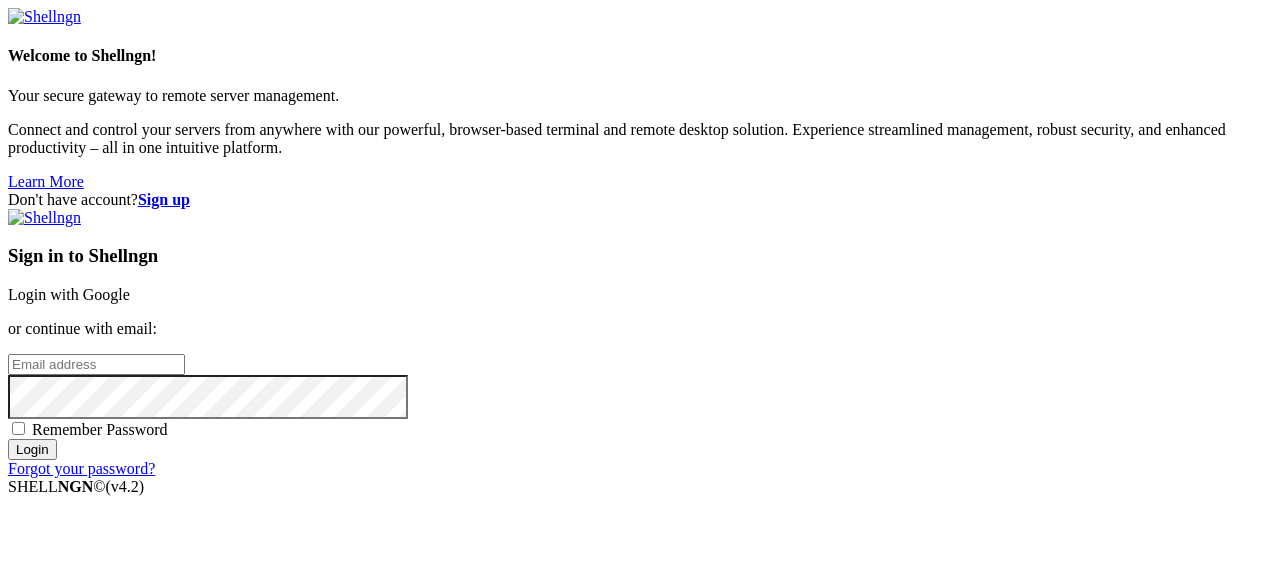 scroll, scrollTop: 0, scrollLeft: 0, axis: both 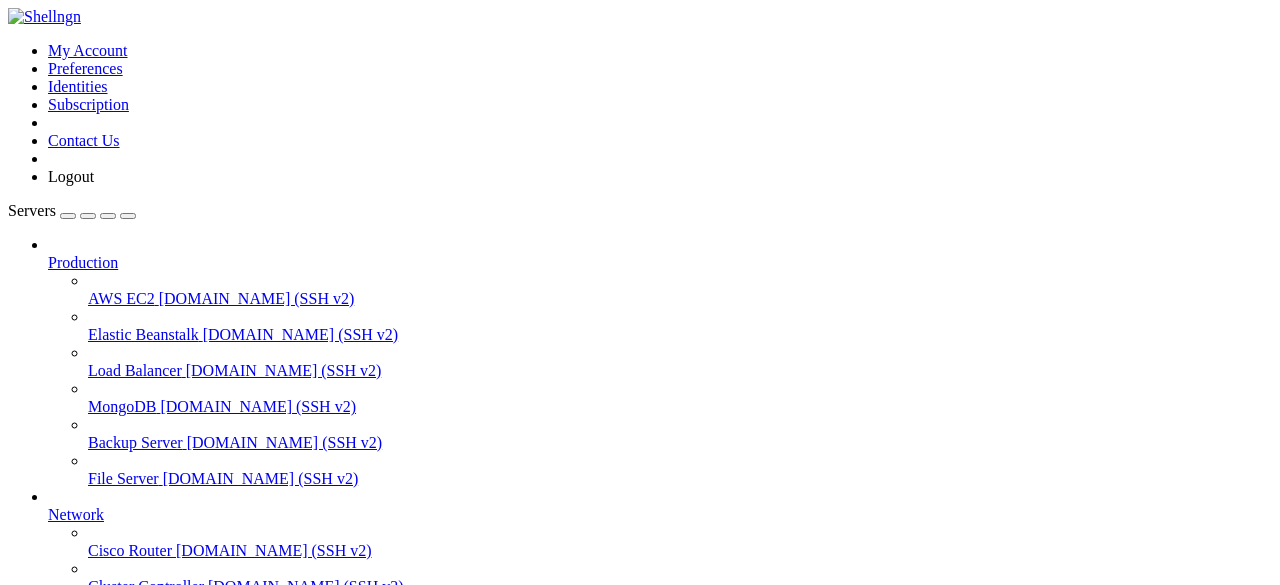 click on "grow a garden" at bounding box center [94, 730] 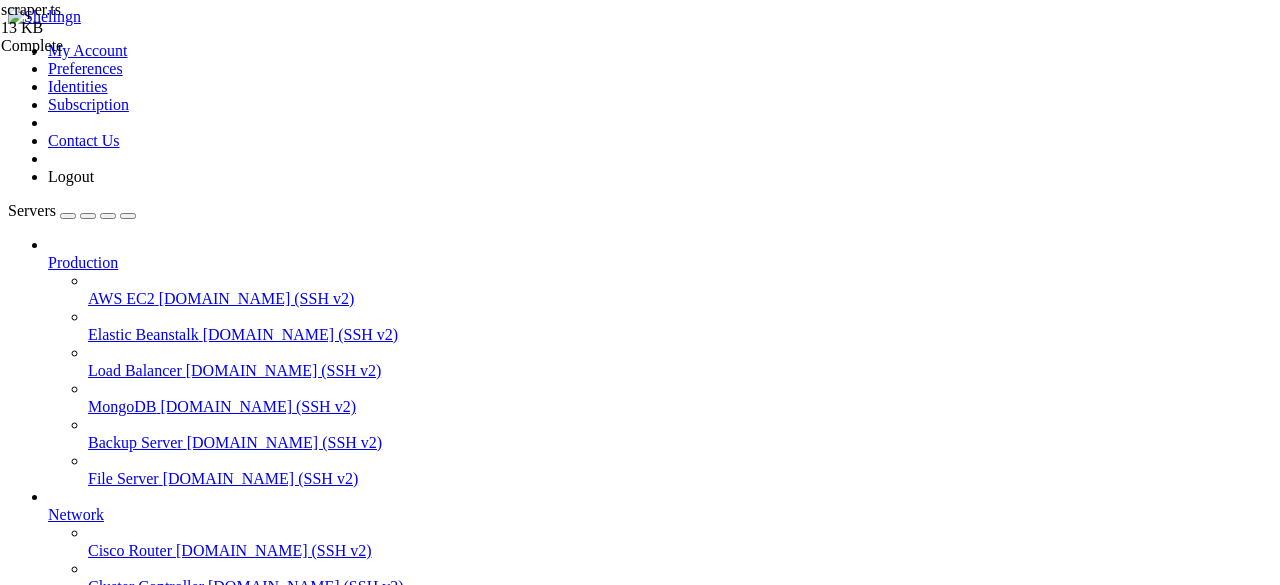 scroll, scrollTop: 600, scrollLeft: 0, axis: vertical 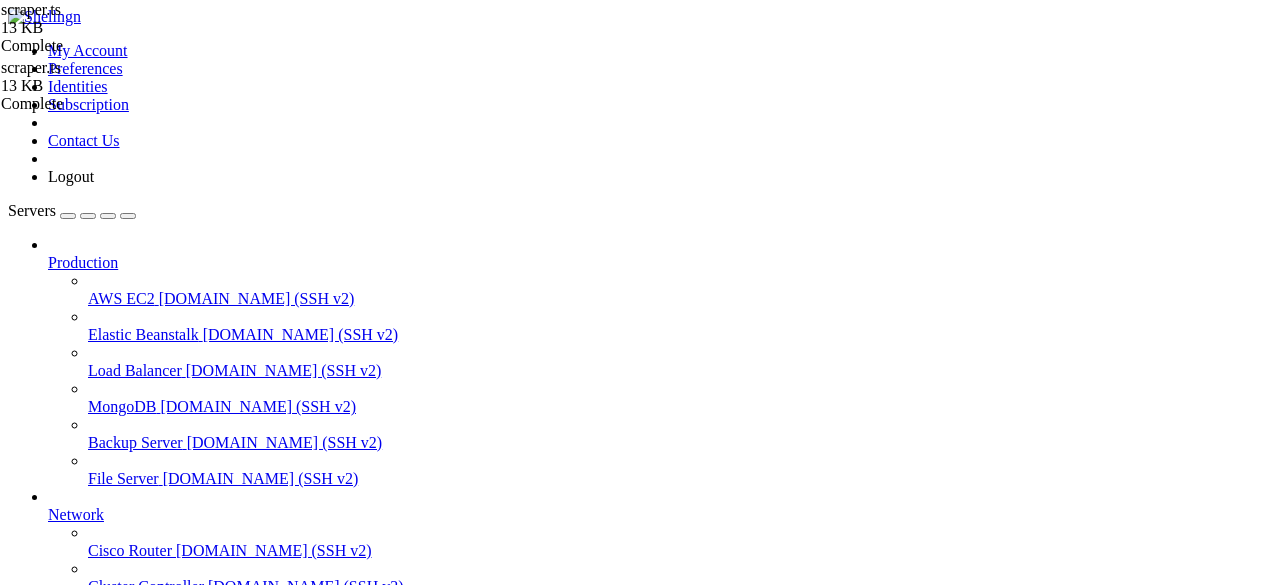 click on "/root/cloudflare/scraper.ts" at bounding box center [640, 1796] 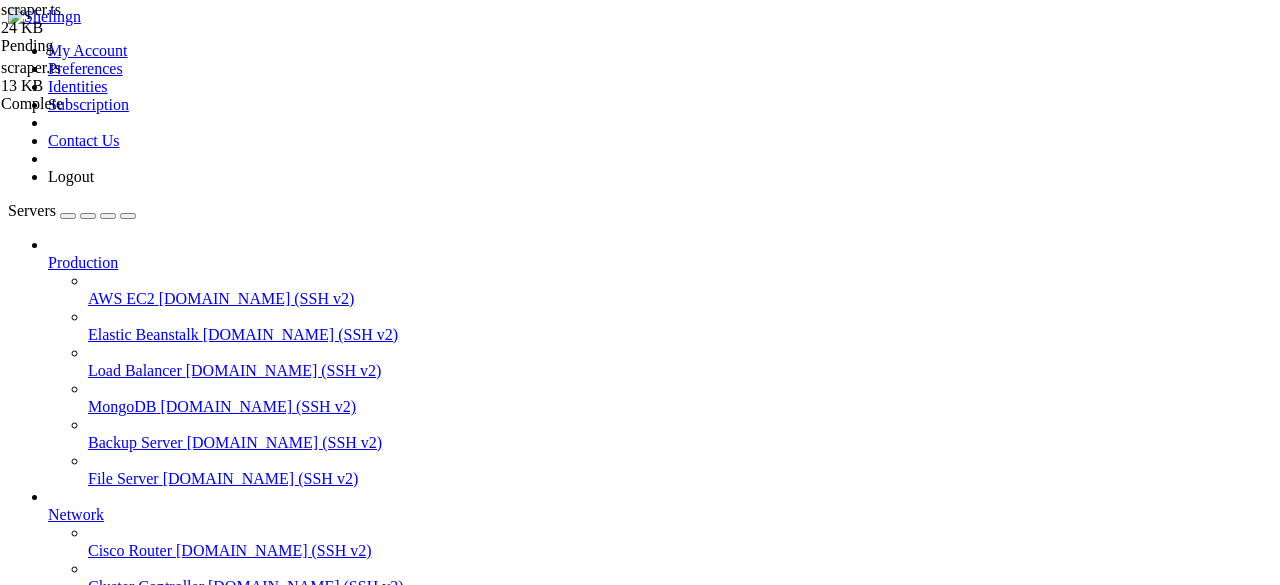 click on "Reconnect" at bounding box center [48, 1760] 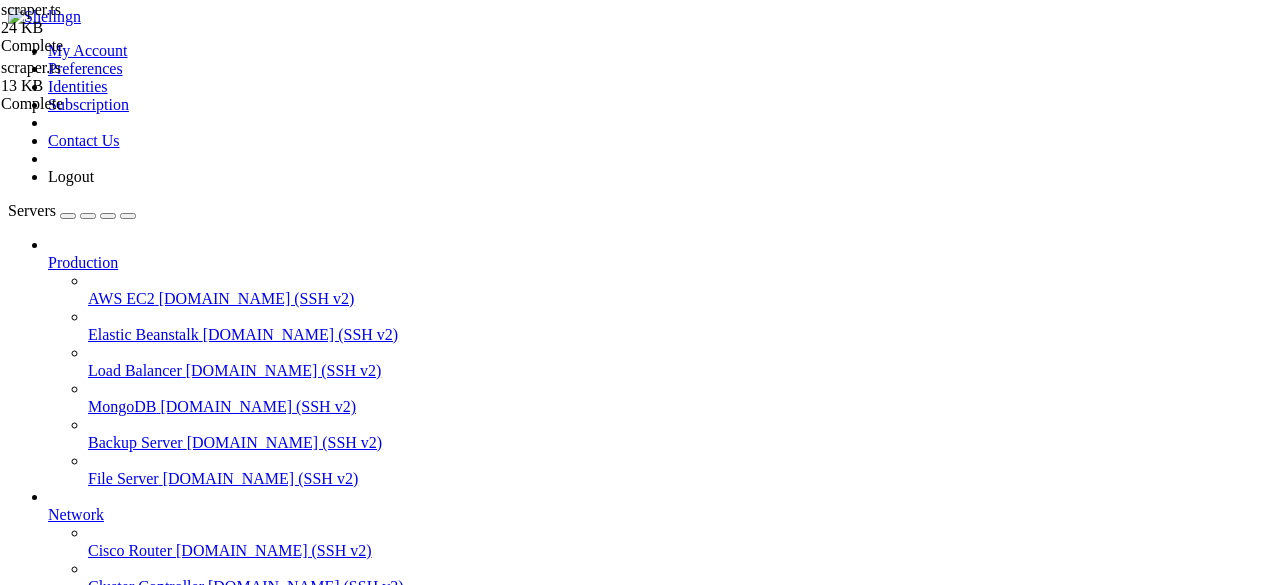 click on "grow a garden" at bounding box center (94, 798) 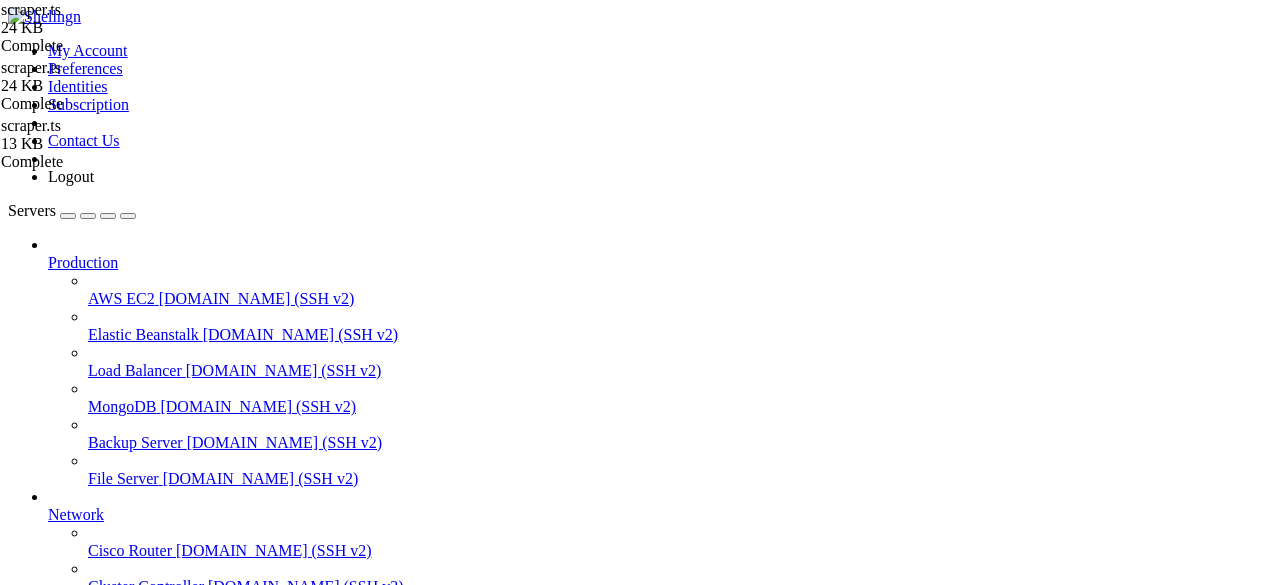click on "import   {   sleep   }   from   'bun' import   {   LRUCache   }   from   'lru-cache' import   {   connect ,   type  PageWithCursor   }   from   'puppeteer-real-browser' import   type   {   Browser   }   from   'puppeteer' import   puppeteer   from   'puppeteer-extra' import   AdblockerPlugin   from   'puppeteer-extra-plugin-adblocker' interface   CacheData   {       clearance :   string       userAgent :   string       date :   number } interface   CachedResponse   {       title :   string       text :   string       cookies :   {   name :   string ;   value :   string   } [ ] } interface   ProxyConfig   {       host :   string       port :   string       username ?:   string       password ?:   string       proxyUrl ?:   string       protocol ?:   string } interface   CloudflareOptions   {       delayBeforeClose :   number       cache :   boolean       proxy ?:   ProxyConfig       useProxyGenerator ?:   boolean } interface   CloudflareResult   {       status :   'success'       result :   {             :" at bounding box center (655, 2065) 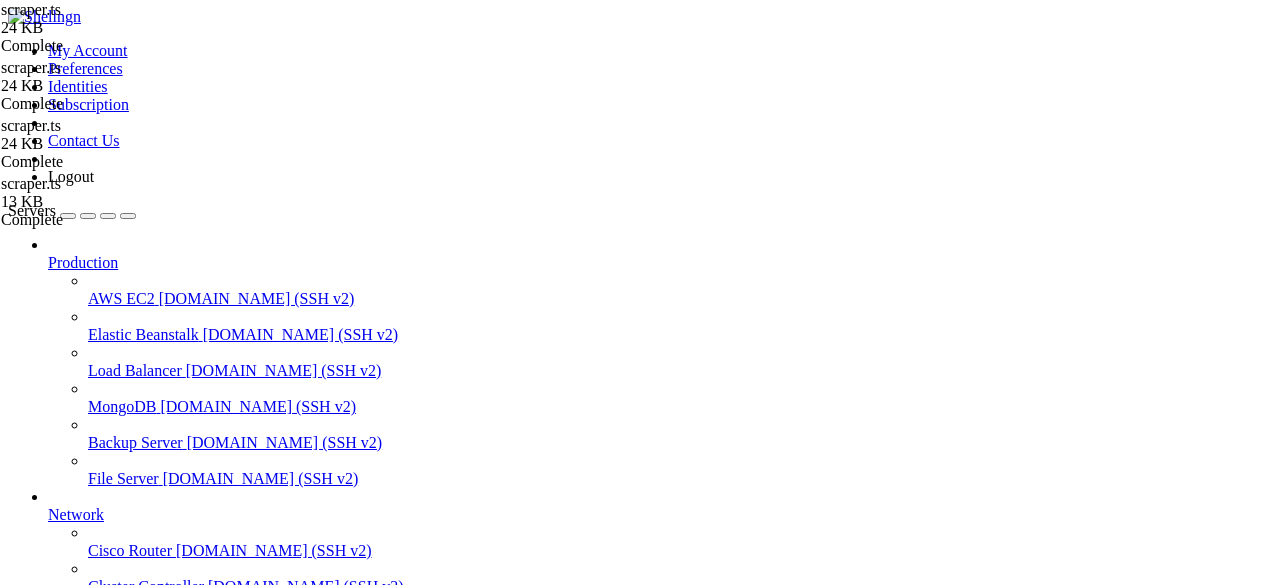 click on "import   {   sleep   }   from   'bun' import   {   LRUCache   }   from   'lru-cache' import   {   connect ,   type  PageWithCursor   }   from   'puppeteer-real-browser' import   type   {   Browser   }   from   'puppeteer' import   puppeteer   from   'puppeteer-extra' import   AdblockerPlugin   from   'puppeteer-extra-plugin-adblocker' interface   CacheData   {       clearance :   string       userAgent :   string       date :   number } interface   CachedResponse   {       title :   string       text :   string       cookies :   {   name :   string ;   value :   string   } [ ] } interface   ProxyConfig   {       host :   string       port :   string       username ?:   string       password ?:   string       proxyUrl ?:   string       protocol ?:   string } interface   CloudflareOptions   {       delayBeforeClose :   number       cache :   boolean       proxy ?:   ProxyConfig       useProxyGenerator ?:   boolean } interface   CloudflareResult   {       status :   'success'       result :   {             :" at bounding box center [655, 2065] 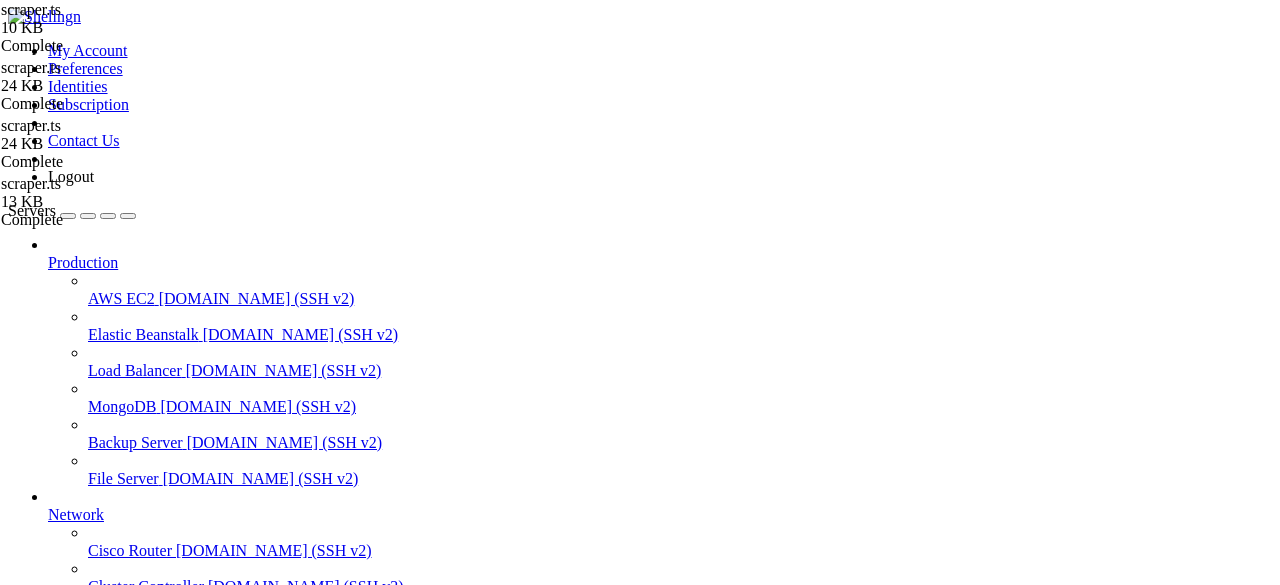 click on "grow a garden
" at bounding box center (660, 808) 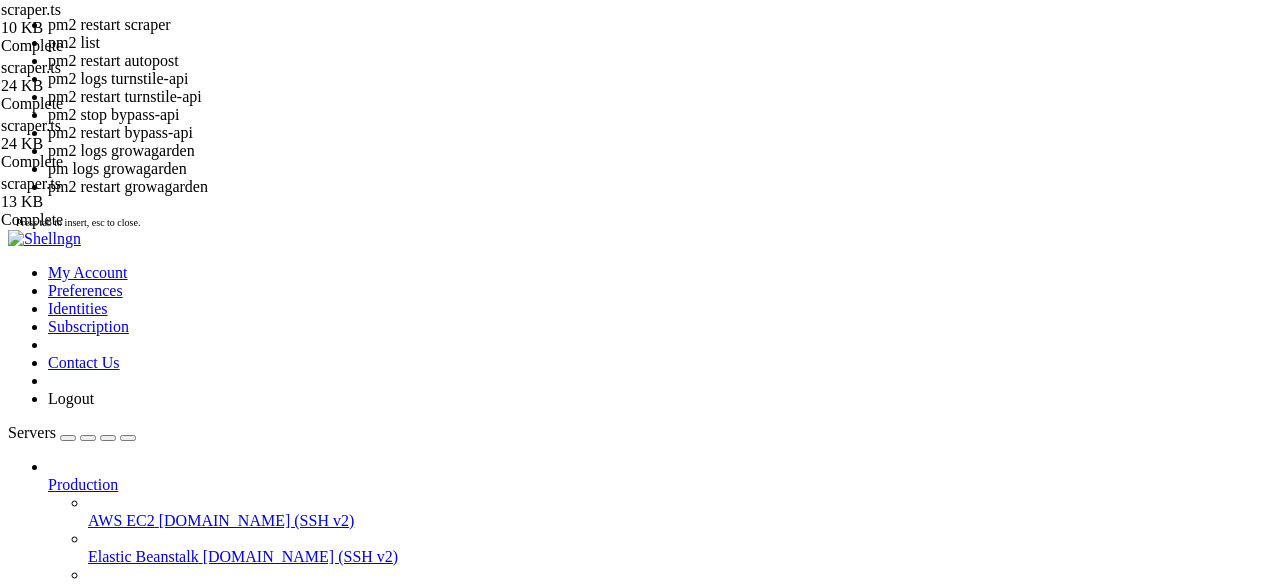 drag, startPoint x: 516, startPoint y: 321, endPoint x: 266, endPoint y: 230, distance: 266.047 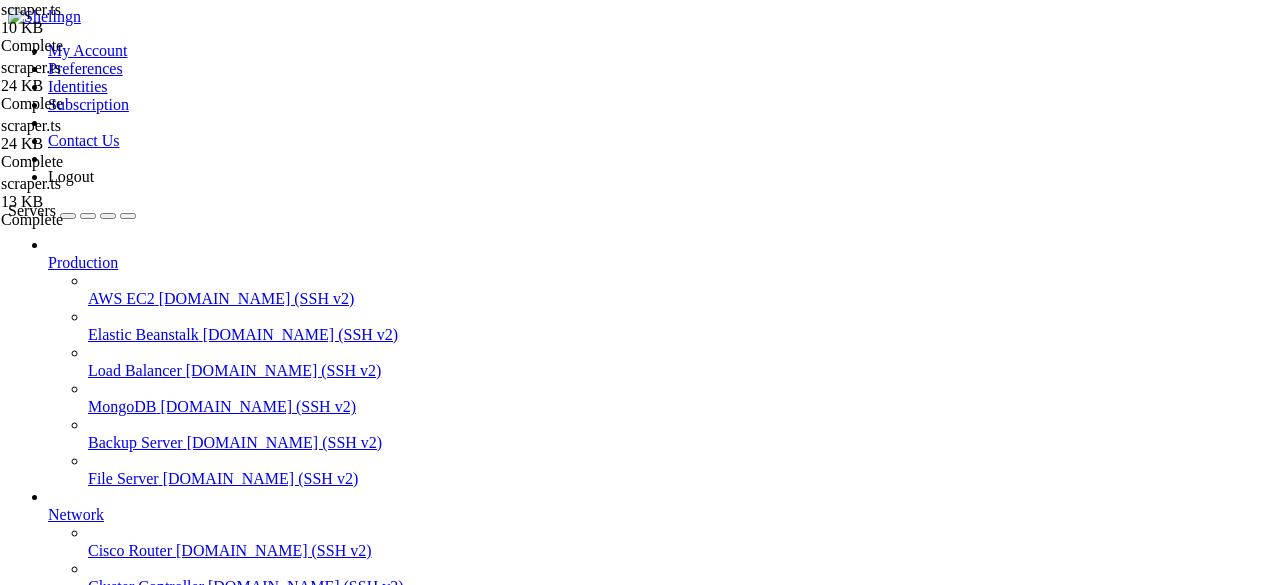 scroll, scrollTop: 867, scrollLeft: 0, axis: vertical 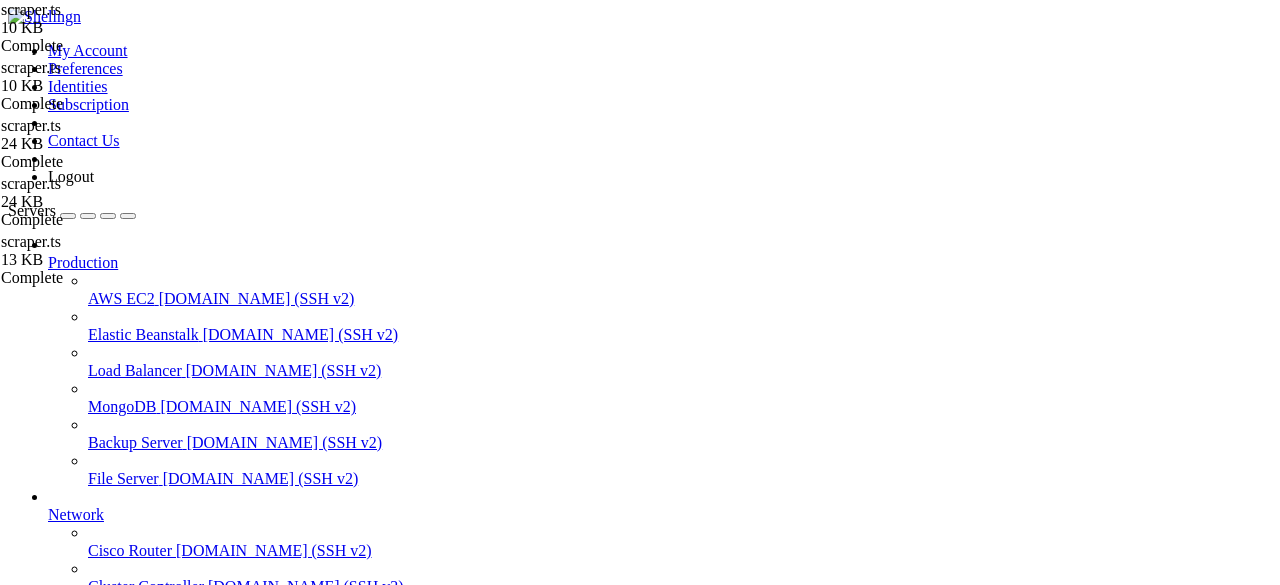 click on "// Исправленная часть функции cloudflareScraper export   async   function   cloudflareScraper (       url :   string ,       options :   CloudflareOptions   =   {   delayBeforeClose :   0 ,   cache :   false   } ) :   Promise < CloudflareResult  |  CloudflareError >   {       console . log ( ` [DEBUG] Starting cloudflareScraper for URL:  ${ url } ` )       const   startTime   =   performance . now ( )       const   hostname   =   new   URL ( url ) . hostname       if   ( options . cache )   {             console . log ( '[DEBUG] Checking cache...' )             const   cacheData   =   CLOUDFLARE_CACHE . get ( ` CACHE_CLEARANCE@ ${ hostname } ` )             if   ( cacheData )   {                   console . log ( '[DEBUG] Cache found, attempting to use cached data' )                   const   cachedResponse   =   await   getCachedResponse ( url ,   cacheData )                   if   ( cachedResponse )   {                         return   {                               status :   ," at bounding box center (655, 2073) 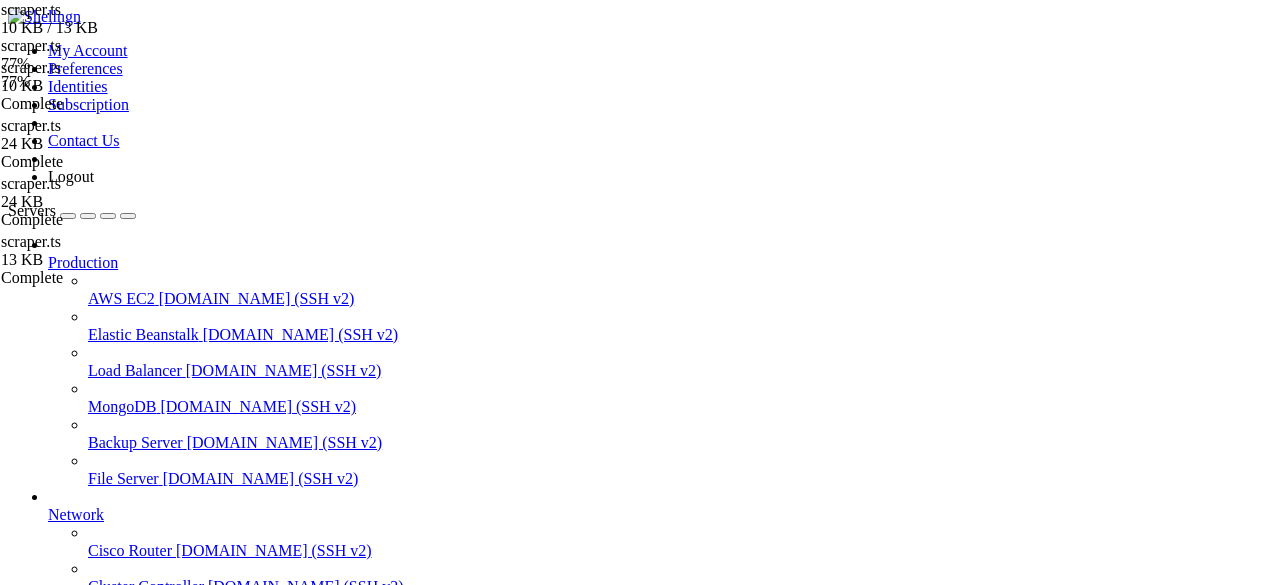 click on "grow a garden" at bounding box center [94, 798] 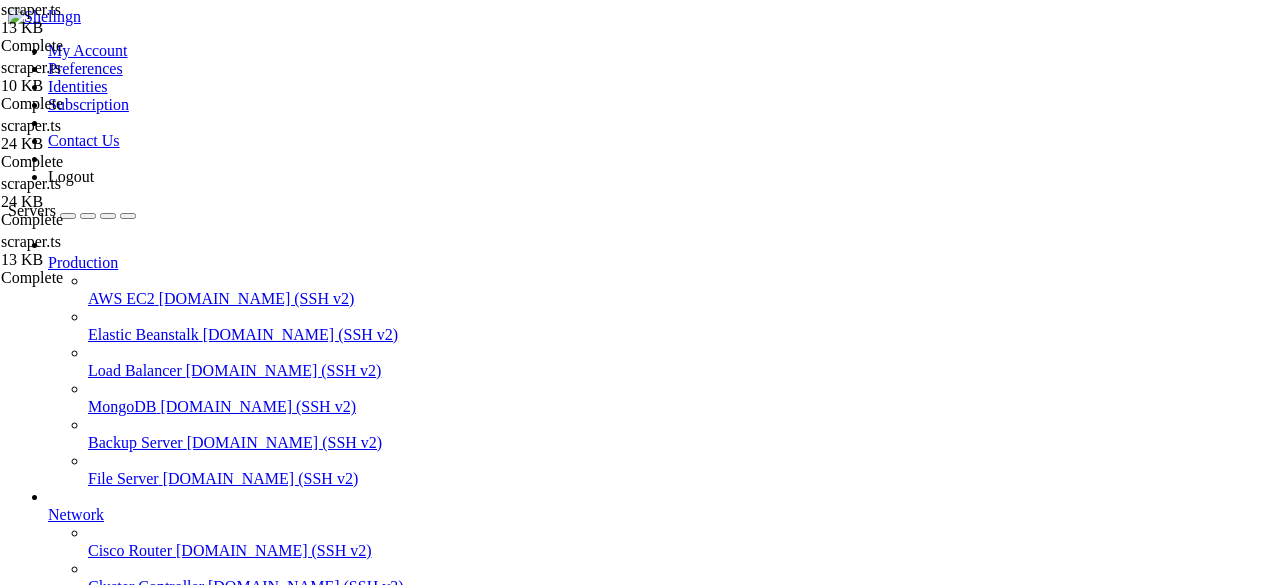 scroll, scrollTop: 0, scrollLeft: 0, axis: both 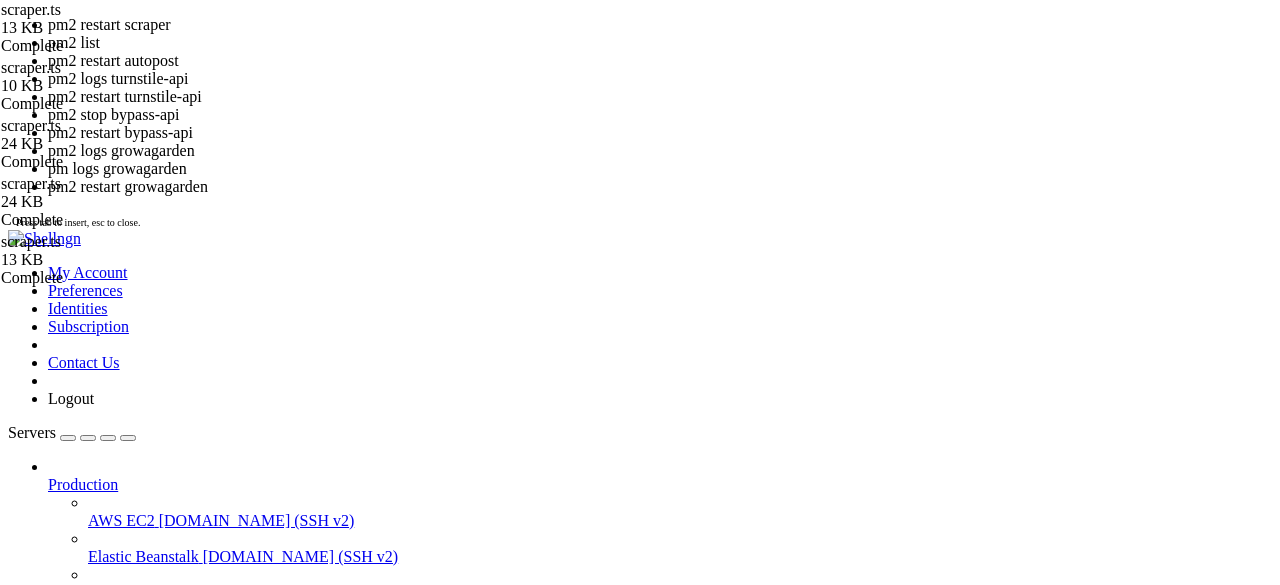 drag, startPoint x: 535, startPoint y: 315, endPoint x: 284, endPoint y: 225, distance: 266.6477 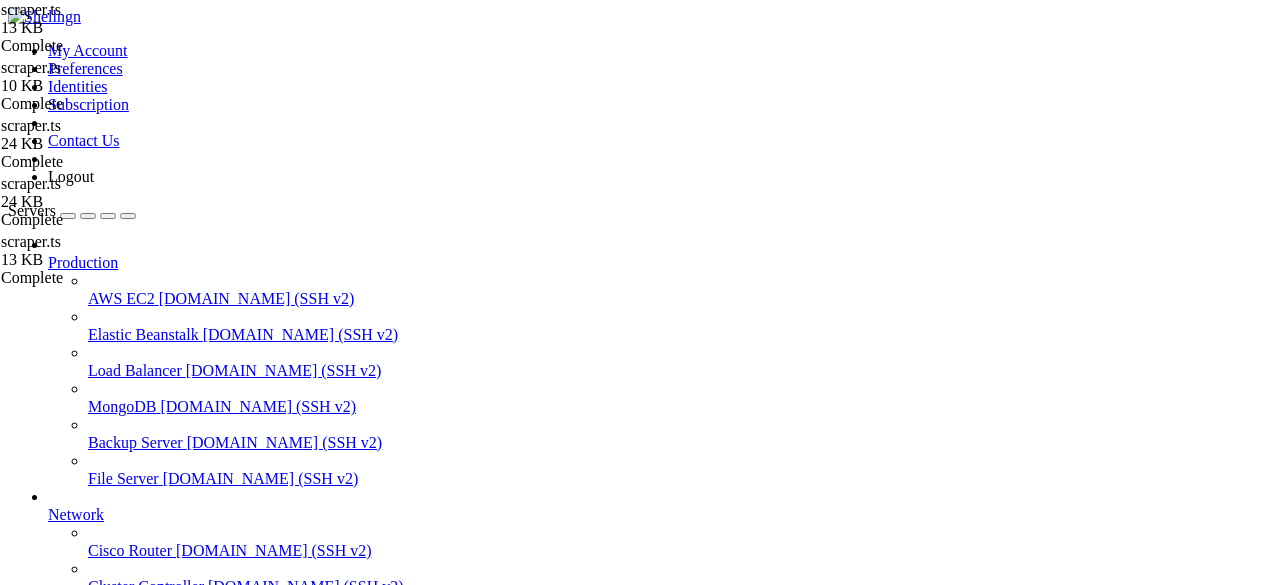 scroll, scrollTop: 1088, scrollLeft: 0, axis: vertical 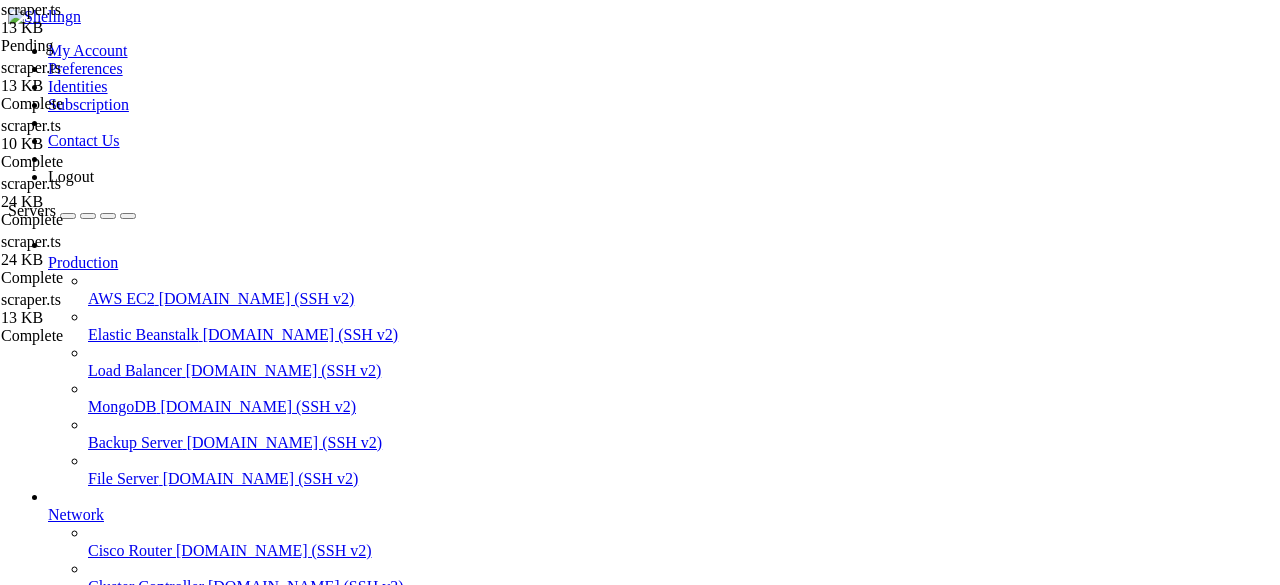 click on "Reconnect" at bounding box center (48, 1760) 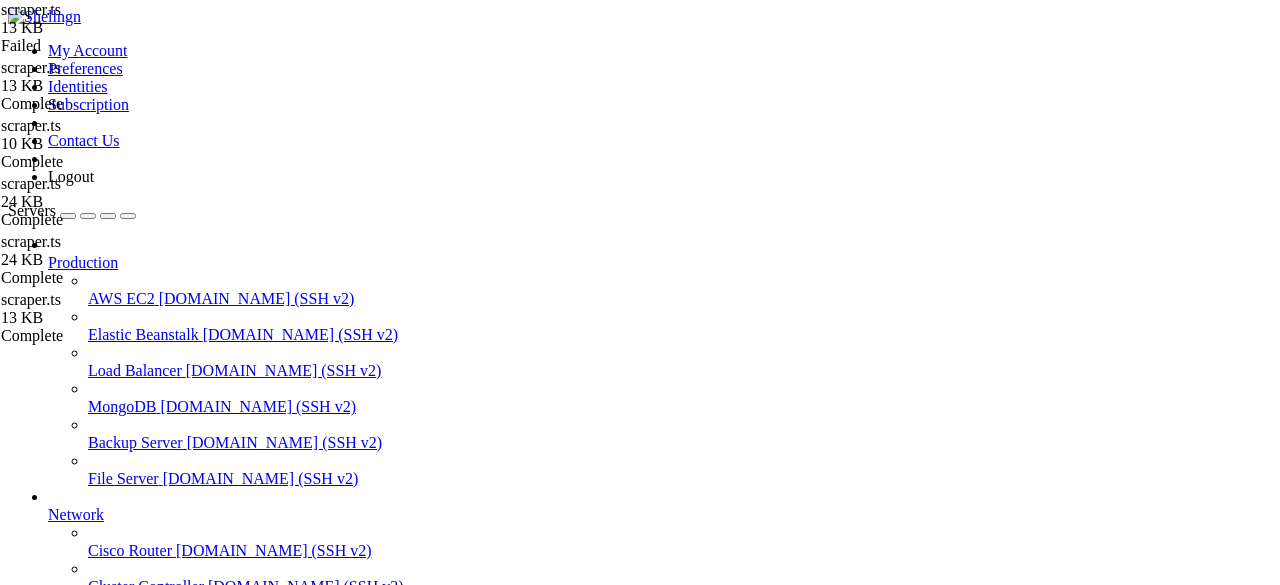 click at bounding box center (965, 1495) 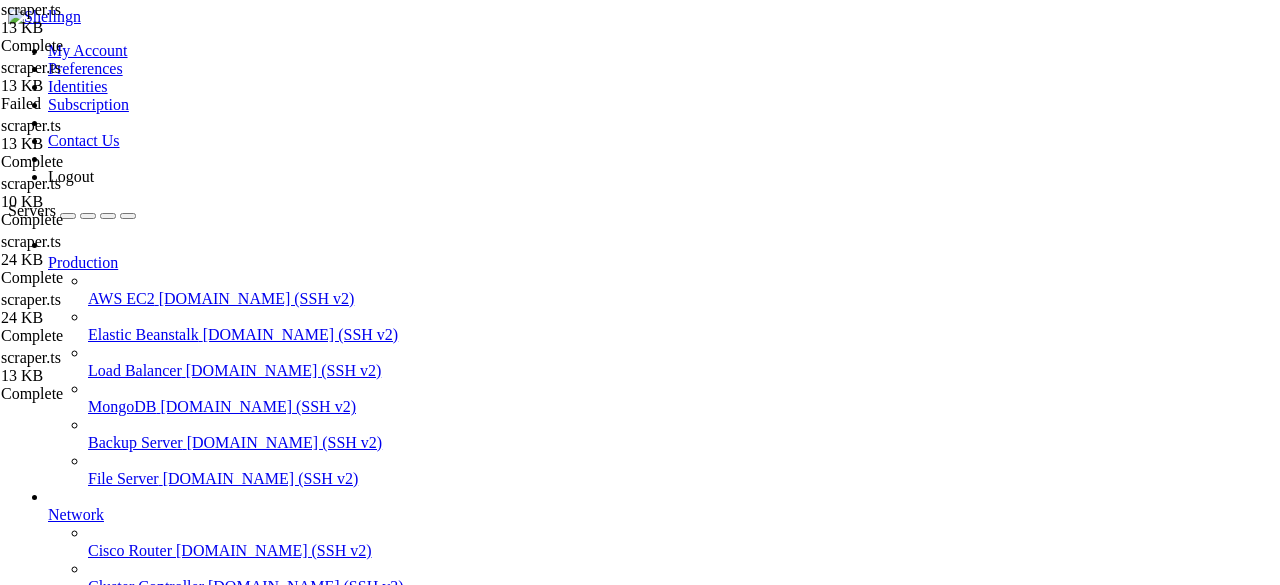 scroll, scrollTop: 780, scrollLeft: 0, axis: vertical 